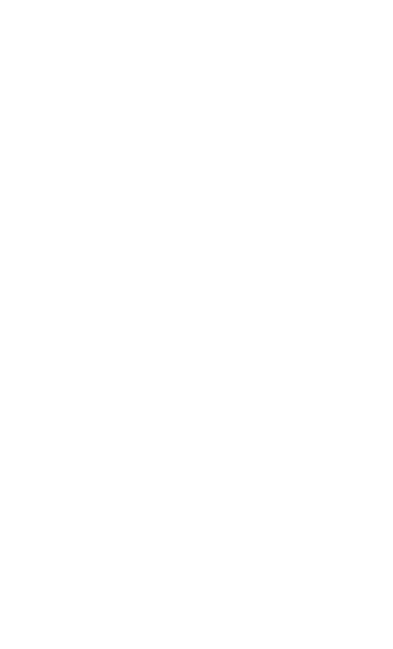 scroll, scrollTop: 0, scrollLeft: 0, axis: both 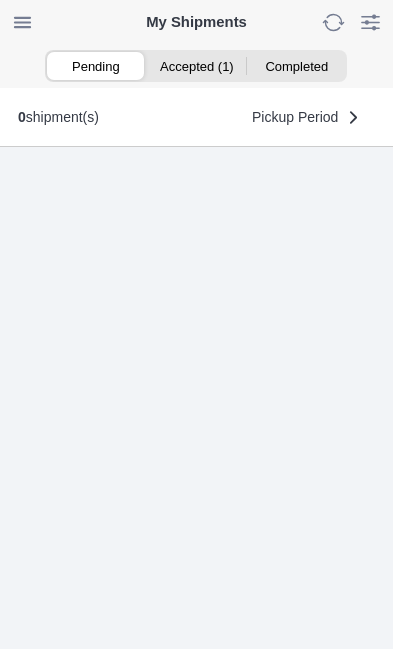 click on "Accepted (1)" at bounding box center [196, 66] 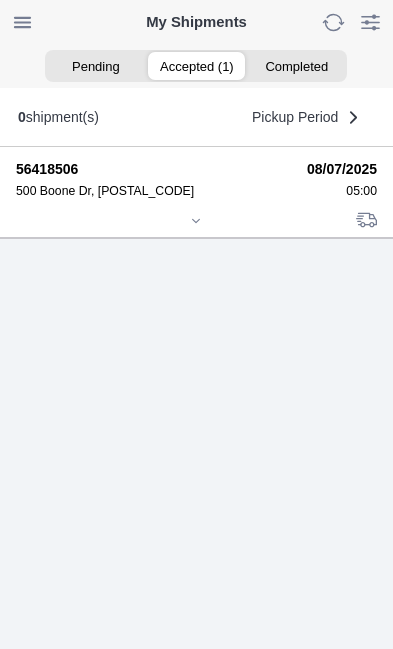 click 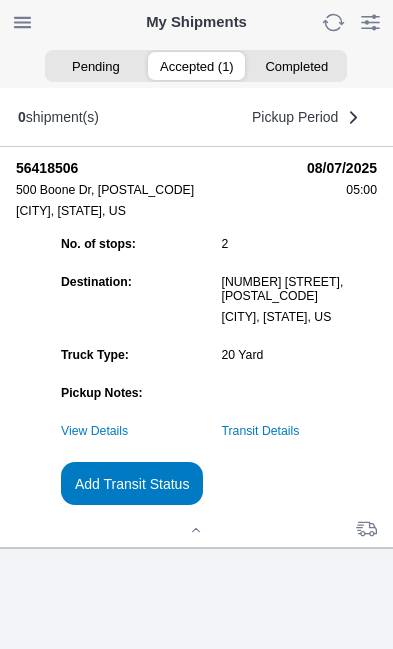 scroll, scrollTop: 221, scrollLeft: 0, axis: vertical 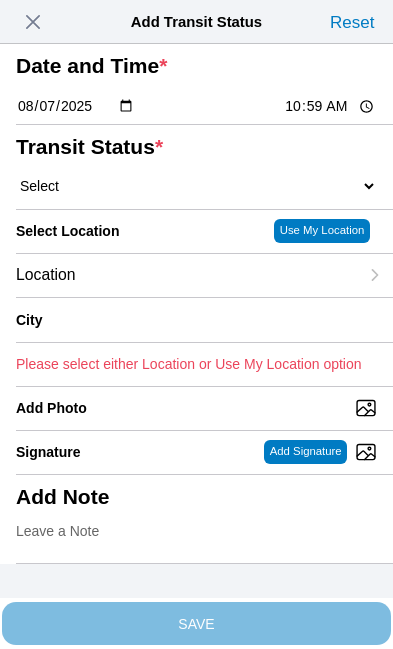 click on "10:59" 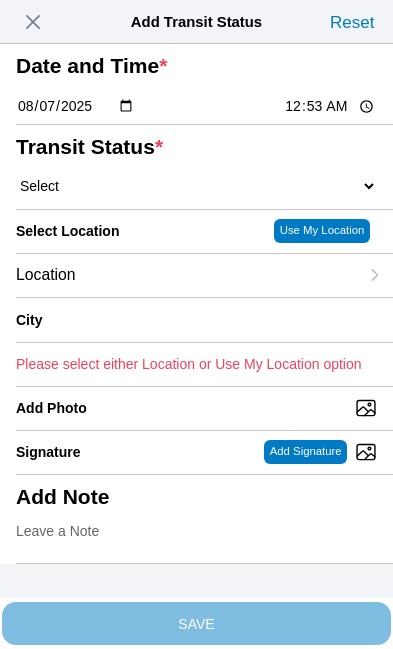 type on "05:35" 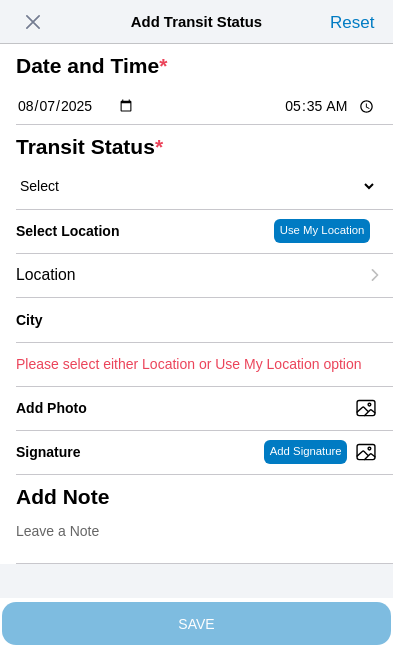 click on "Select  Arrive at Drop Off   Arrive at Pickup   Break Start   Break Stop   Depart Drop Off   Depart Pickup   Shift Complete" 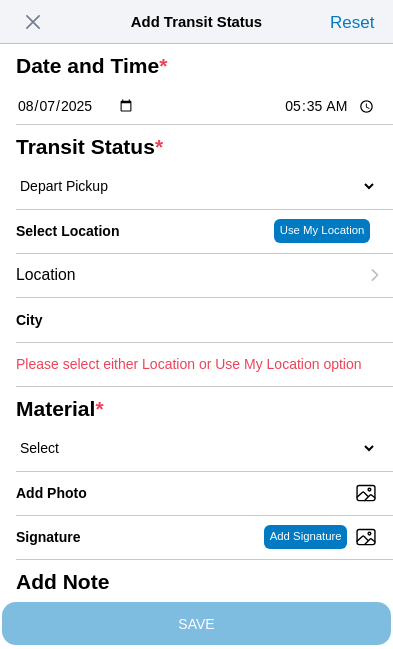 click on "Location" 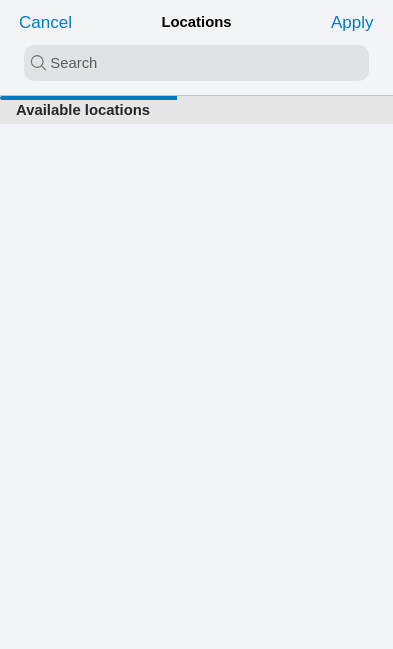 click at bounding box center [196, 63] 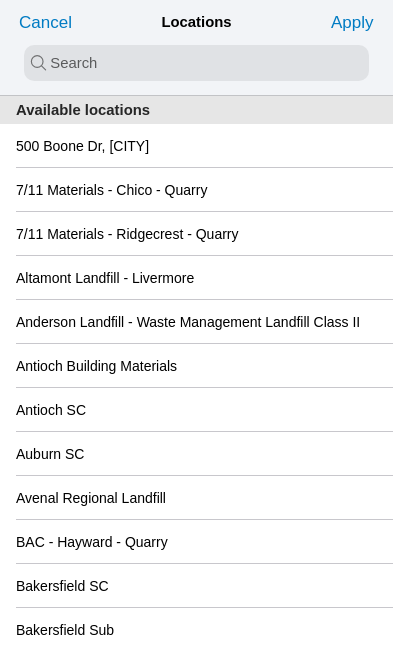 click on "500 Boone Dr, [CITY]" 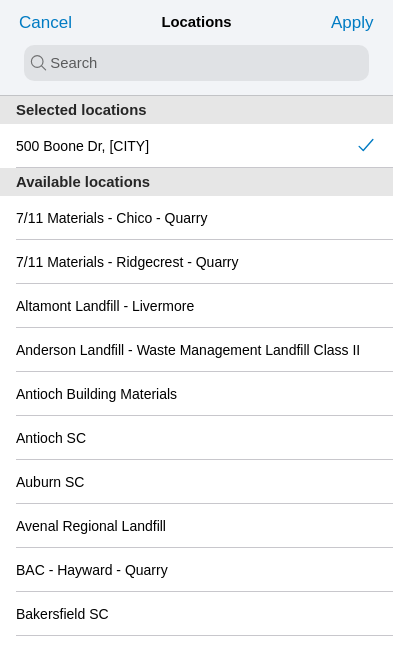 click on "Apply" 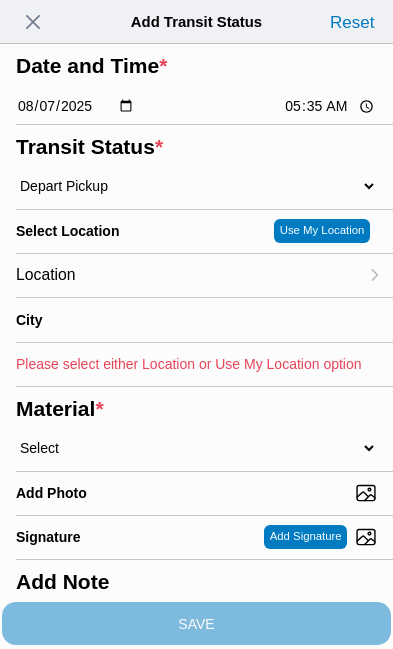 type on "American Canyon" 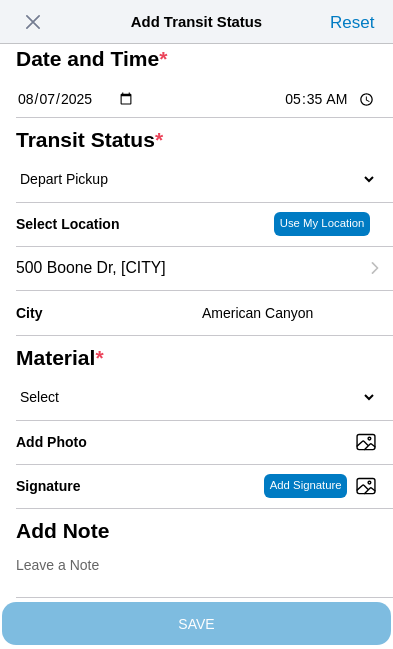 scroll, scrollTop: 170, scrollLeft: 0, axis: vertical 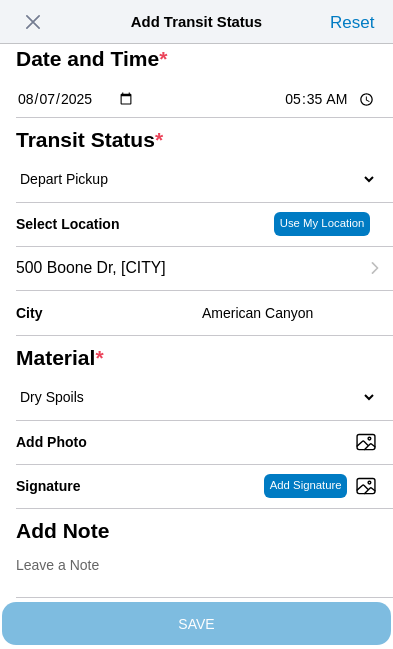 select on "708654" 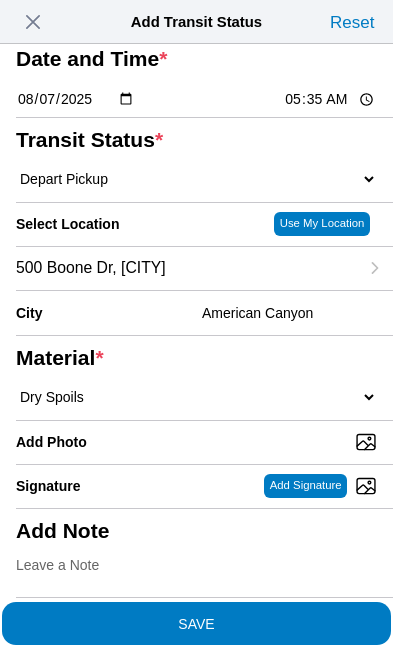 scroll, scrollTop: 272, scrollLeft: 0, axis: vertical 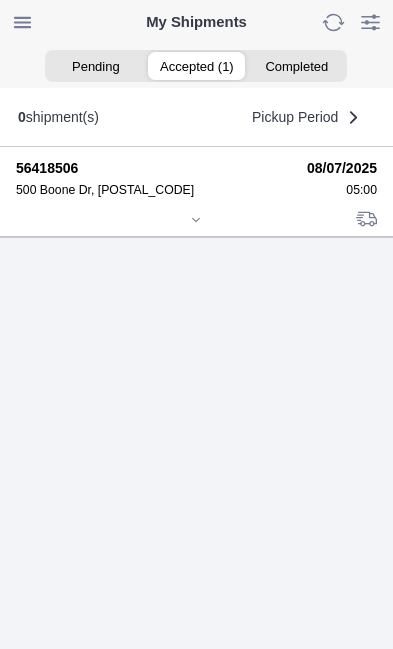 click 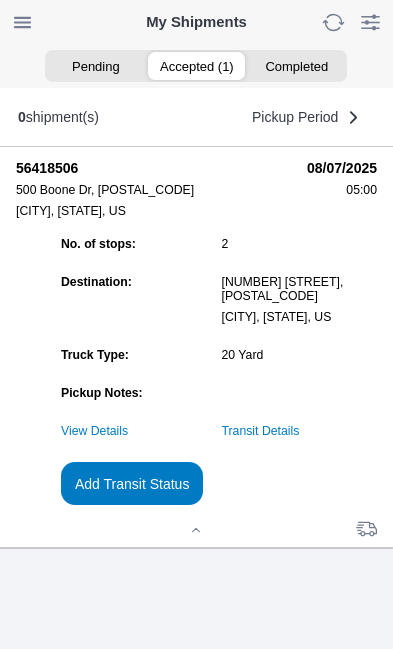 scroll, scrollTop: 224, scrollLeft: 0, axis: vertical 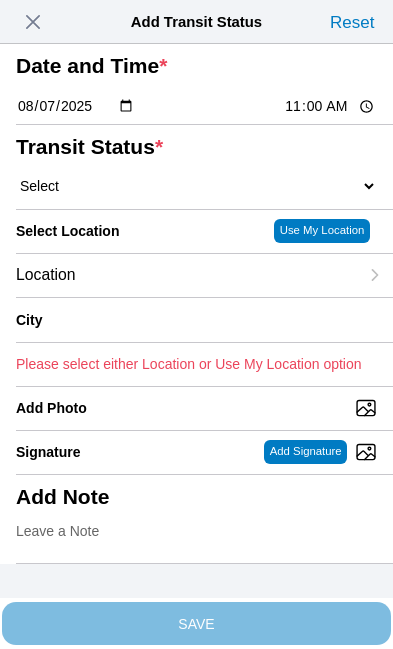 click on "11:00" 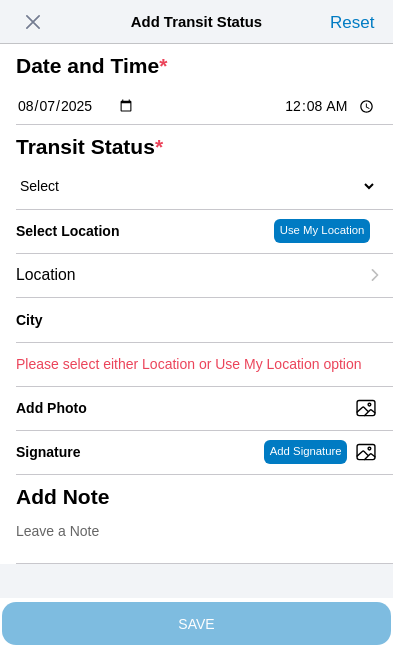 type on "08:38" 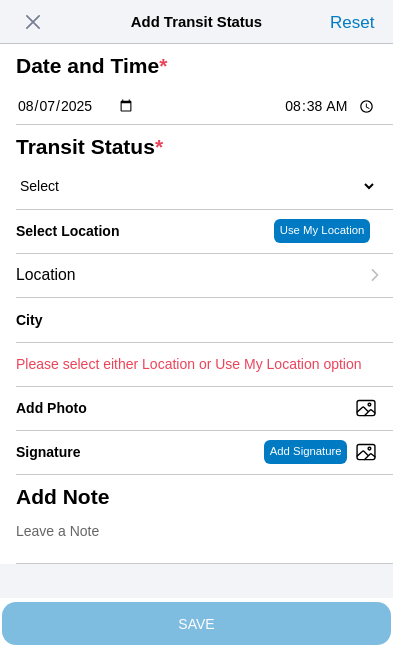 click on "Select  Arrive at Drop Off   Arrive at Pickup   Break Start   Break Stop   Depart Drop Off   Depart Pickup   Shift Complete" 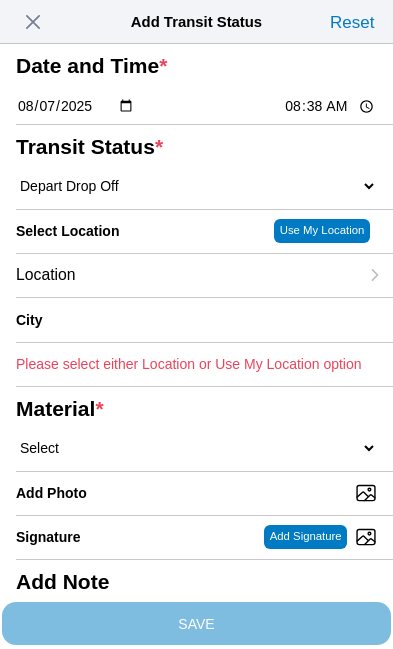 click on "Location" 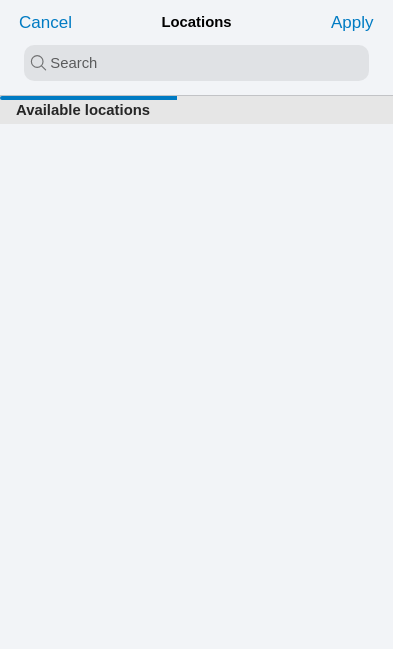 click at bounding box center [196, 63] 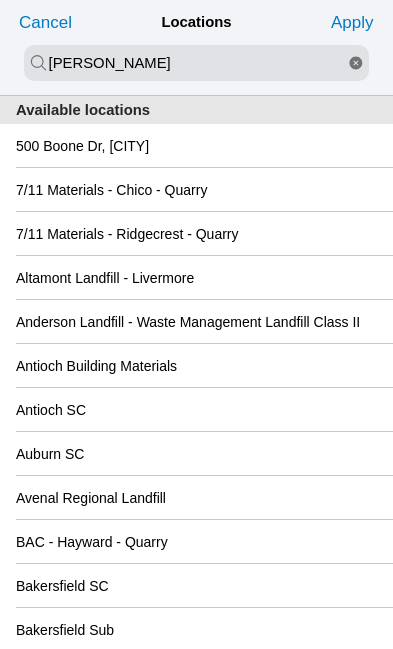 type on "[PERSON_NAME]" 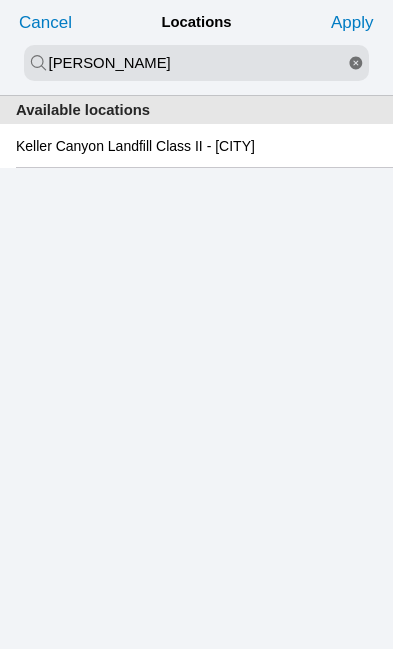 click on "Keller Canyon Landfill Class II - [CITY]" 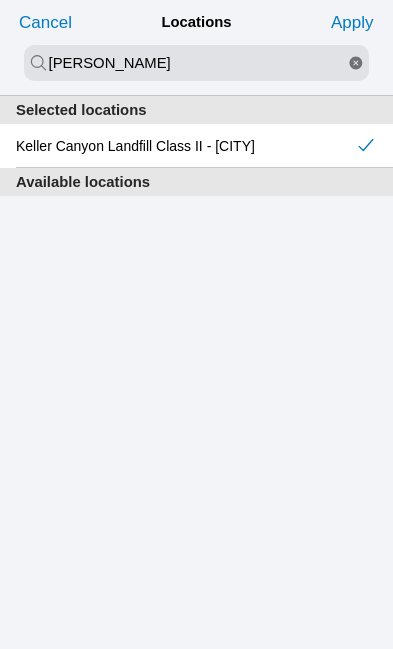 click on "Apply" 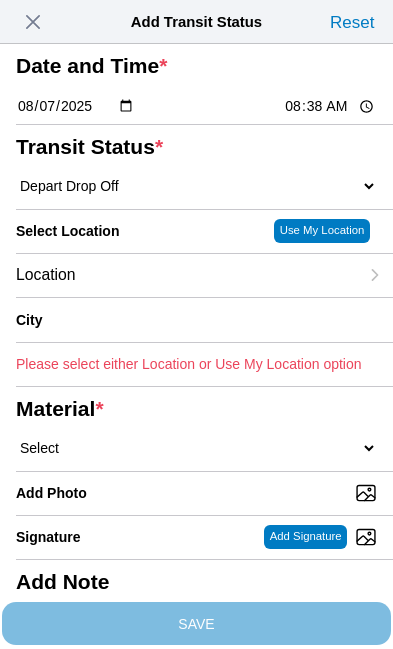 type on "[CITY]" 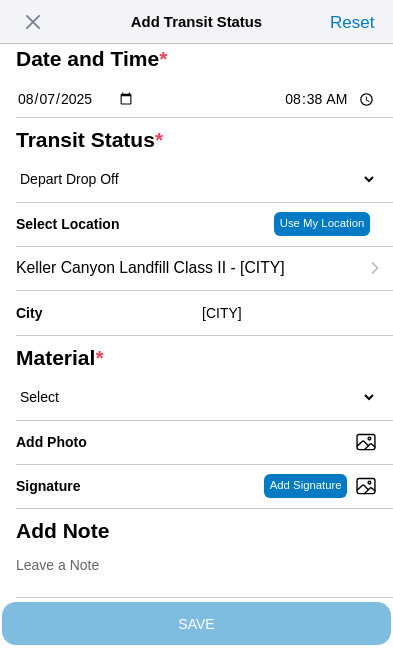 scroll, scrollTop: 182, scrollLeft: 0, axis: vertical 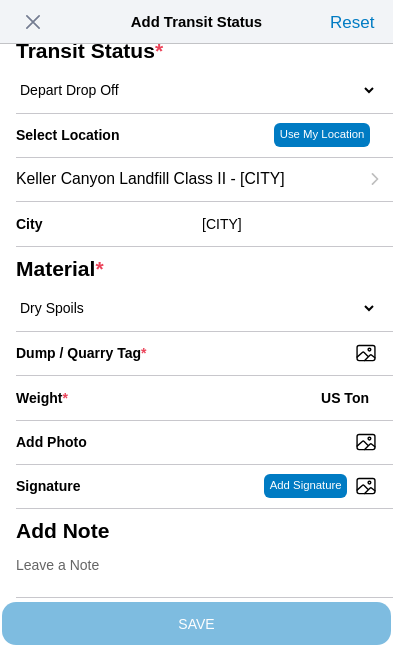 click on "Dump / Quarry Tag  *" at bounding box center (204, 353) 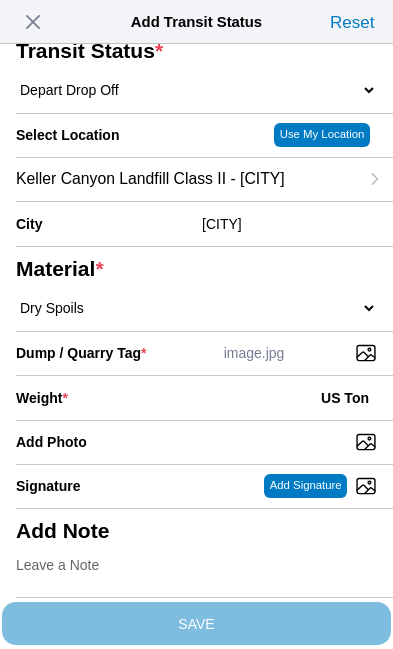 click on "Weight  * US Ton" 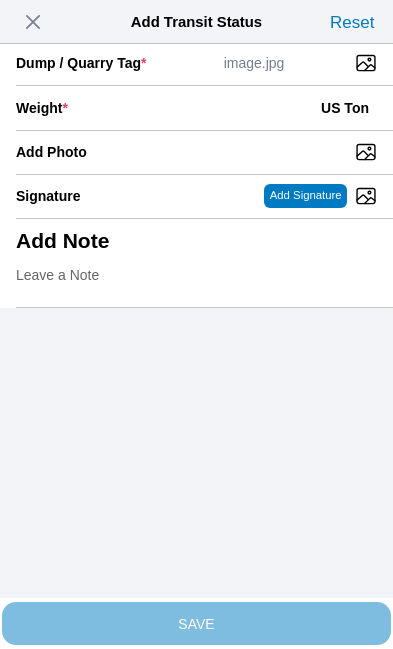 scroll, scrollTop: 410, scrollLeft: 0, axis: vertical 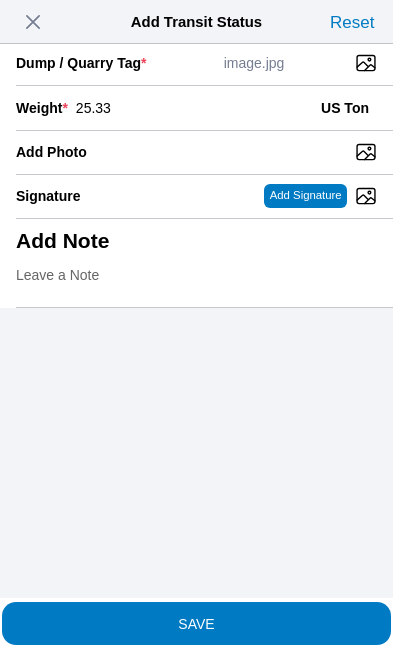 type on "25.33" 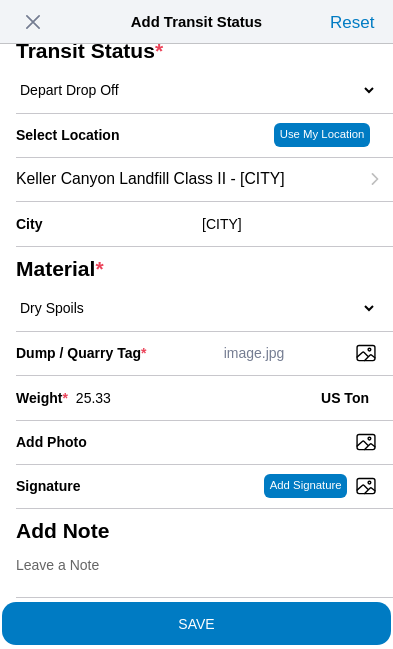 click on "SAVE" 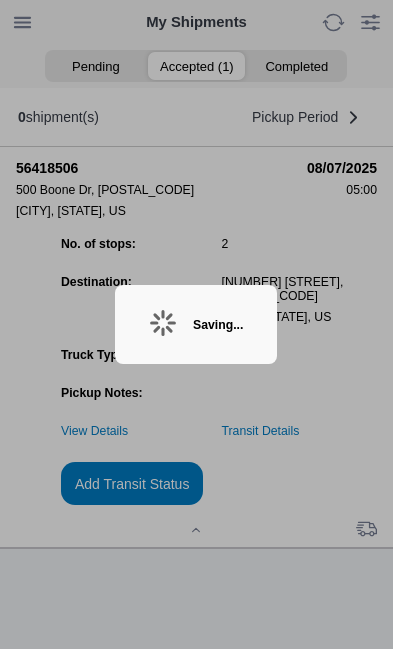 click at bounding box center [196, 324] 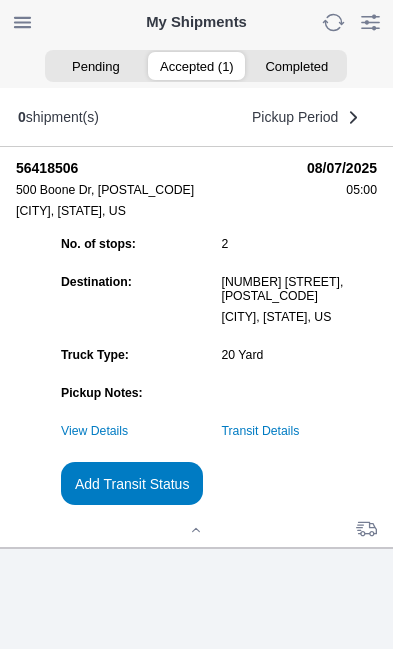 scroll, scrollTop: 1, scrollLeft: 0, axis: vertical 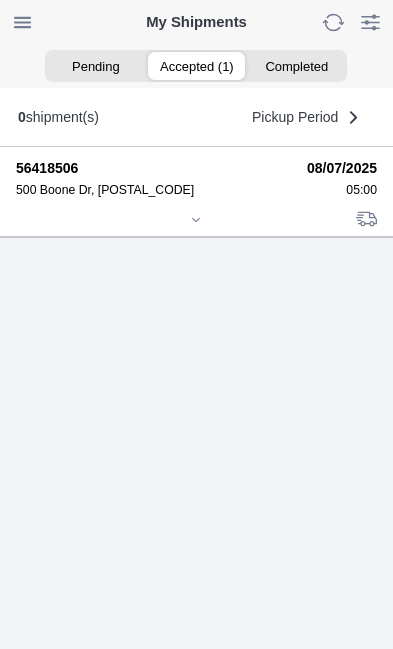 click 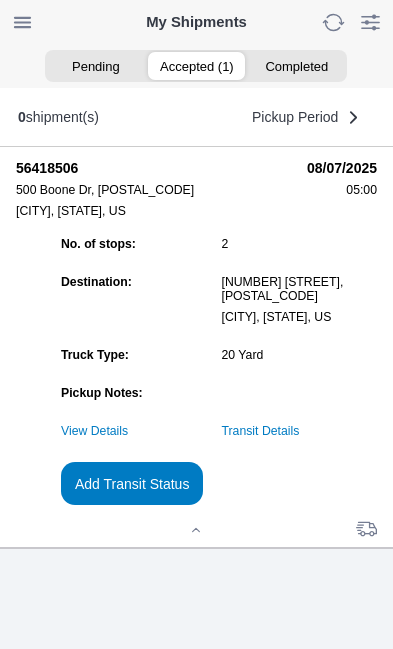 scroll, scrollTop: 242, scrollLeft: 0, axis: vertical 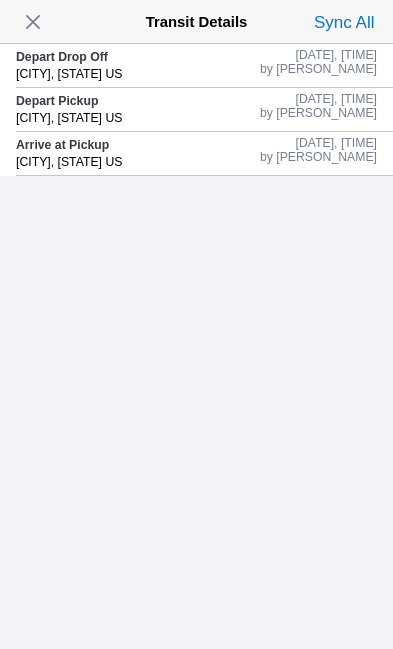 click at bounding box center (33, 22) 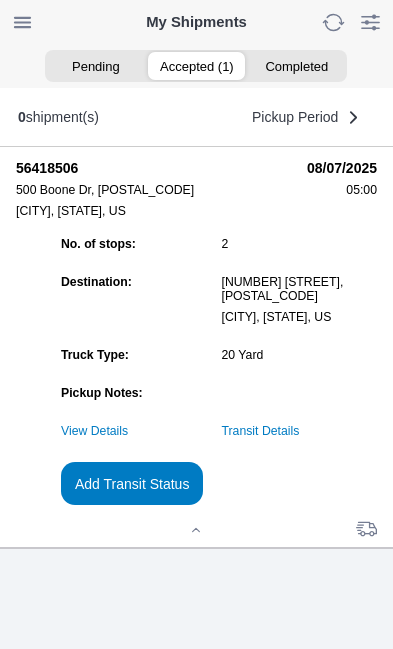 click on "Add Transit Status" 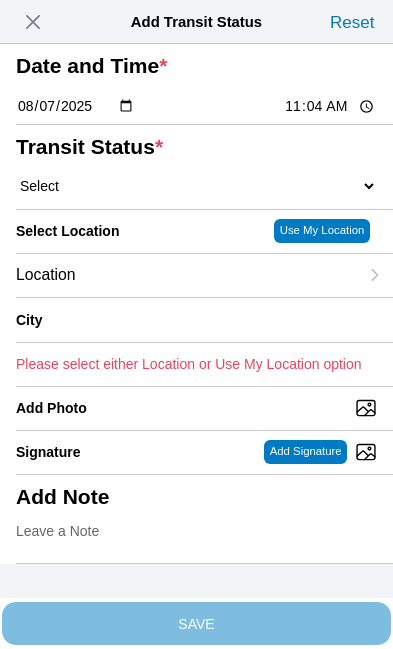 click on "11:04" 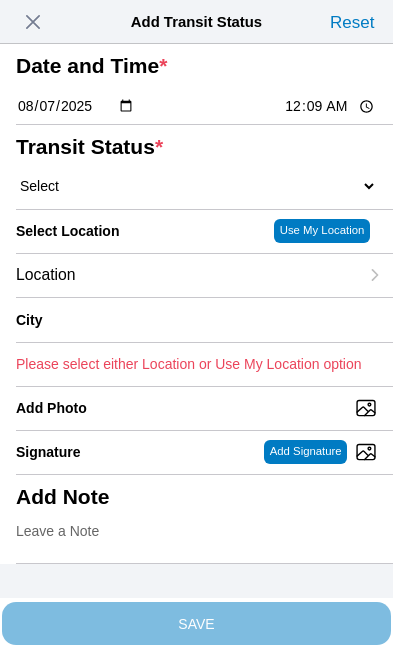 type on "09:45" 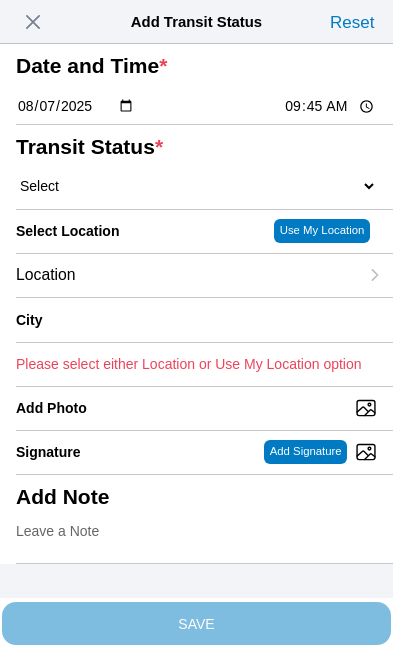 click on "Select  Arrive at Drop Off   Arrive at Pickup   Break Start   Break Stop   Depart Drop Off   Depart Pickup   Shift Complete" 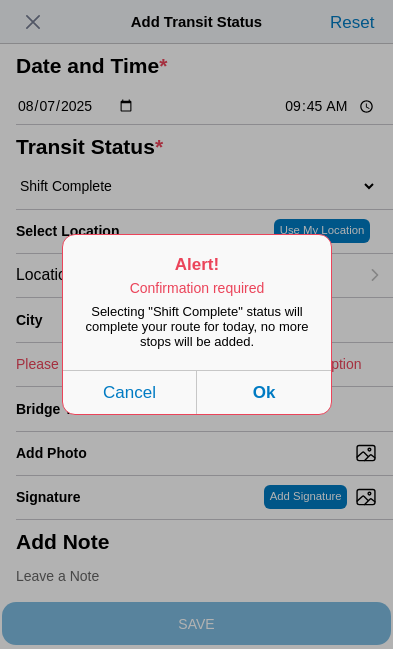 click on "Ok" at bounding box center [264, 392] 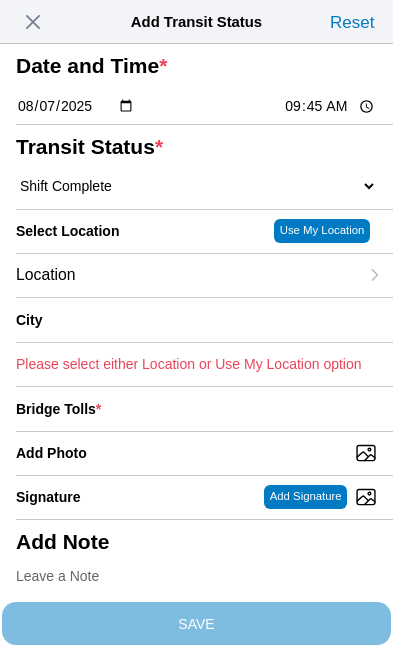 click on "Location" 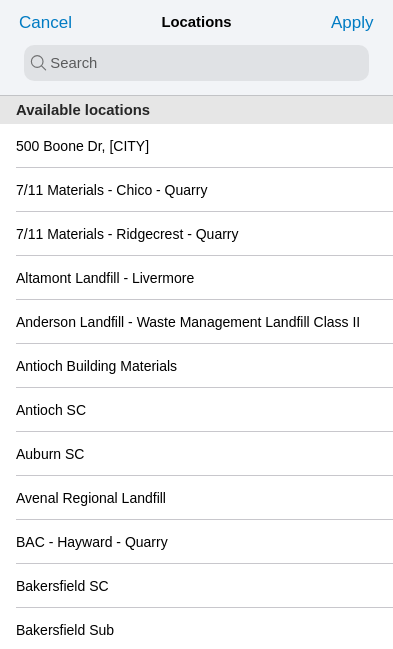 click on "500 Boone Dr, [CITY]" 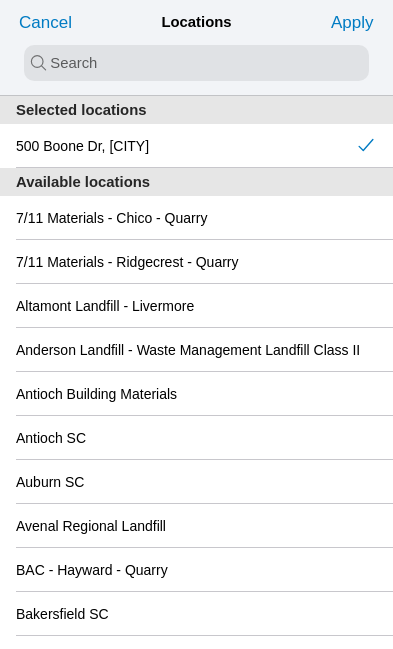 click on "Apply" 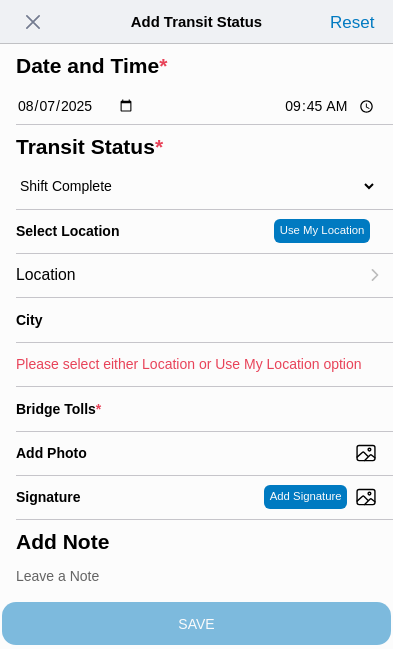 type on "American Canyon" 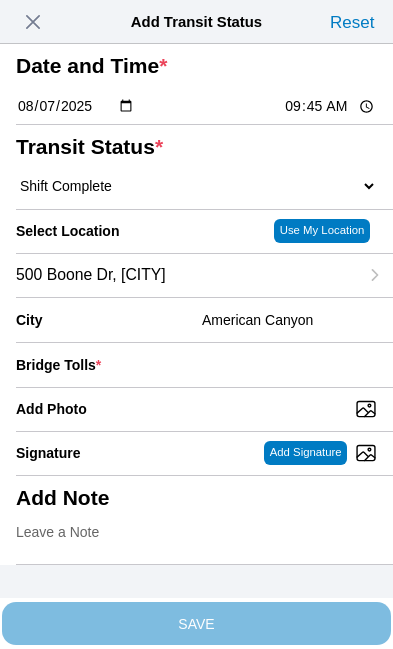 click on "Bridge Tolls  *" 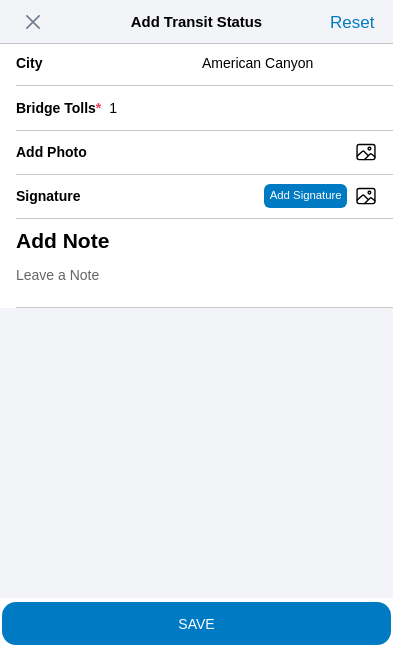 scroll, scrollTop: 308, scrollLeft: 0, axis: vertical 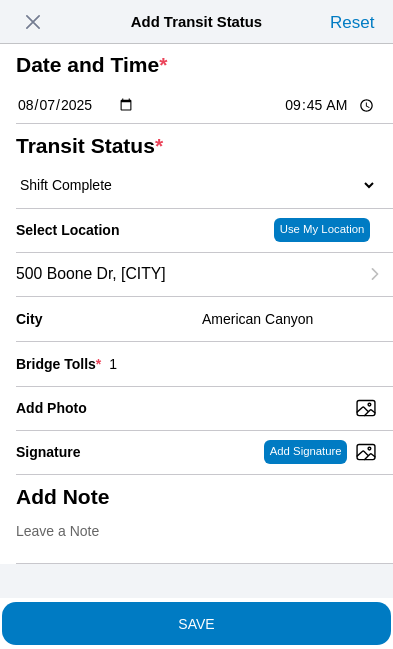click on "Add Photo" at bounding box center [204, 408] 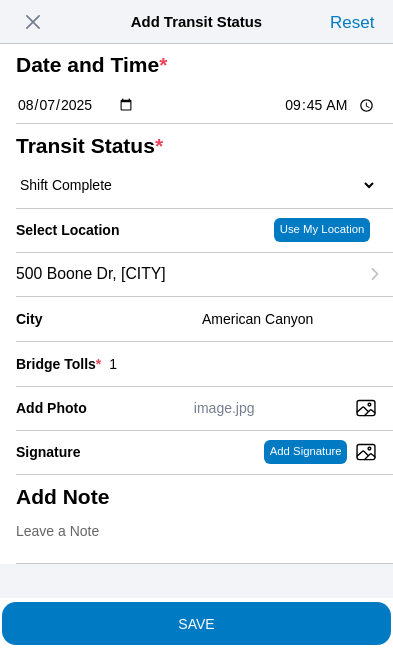 scroll, scrollTop: 187, scrollLeft: 0, axis: vertical 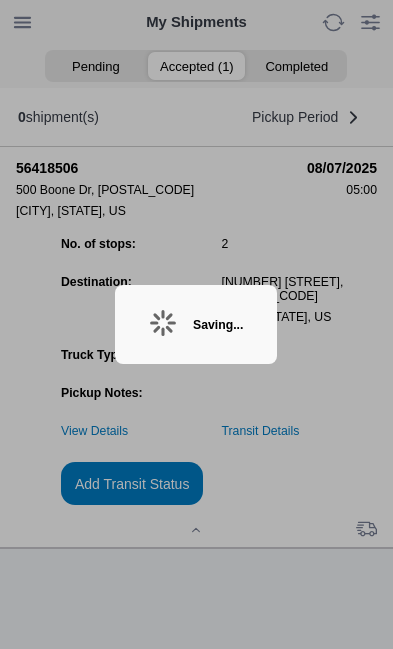 click on "Saving..." at bounding box center (218, 325) 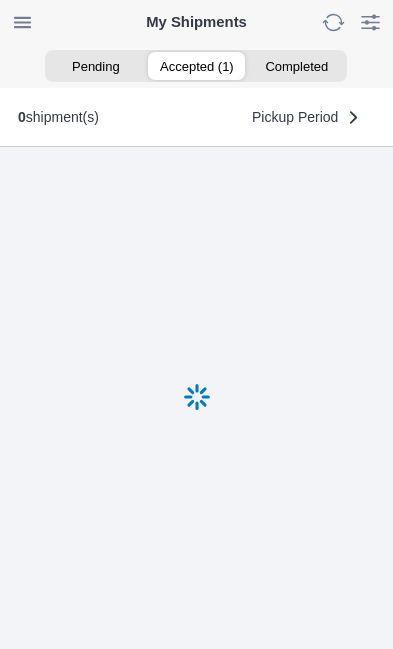 scroll, scrollTop: 1, scrollLeft: 0, axis: vertical 